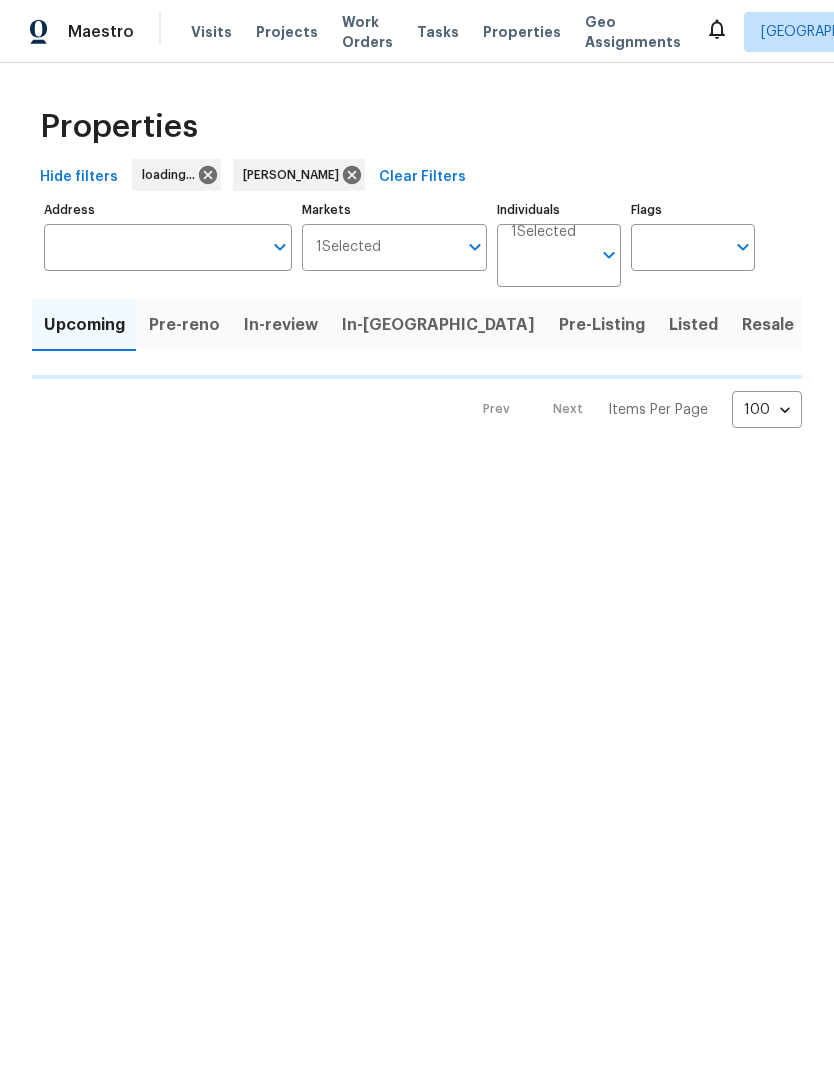 scroll, scrollTop: 0, scrollLeft: 0, axis: both 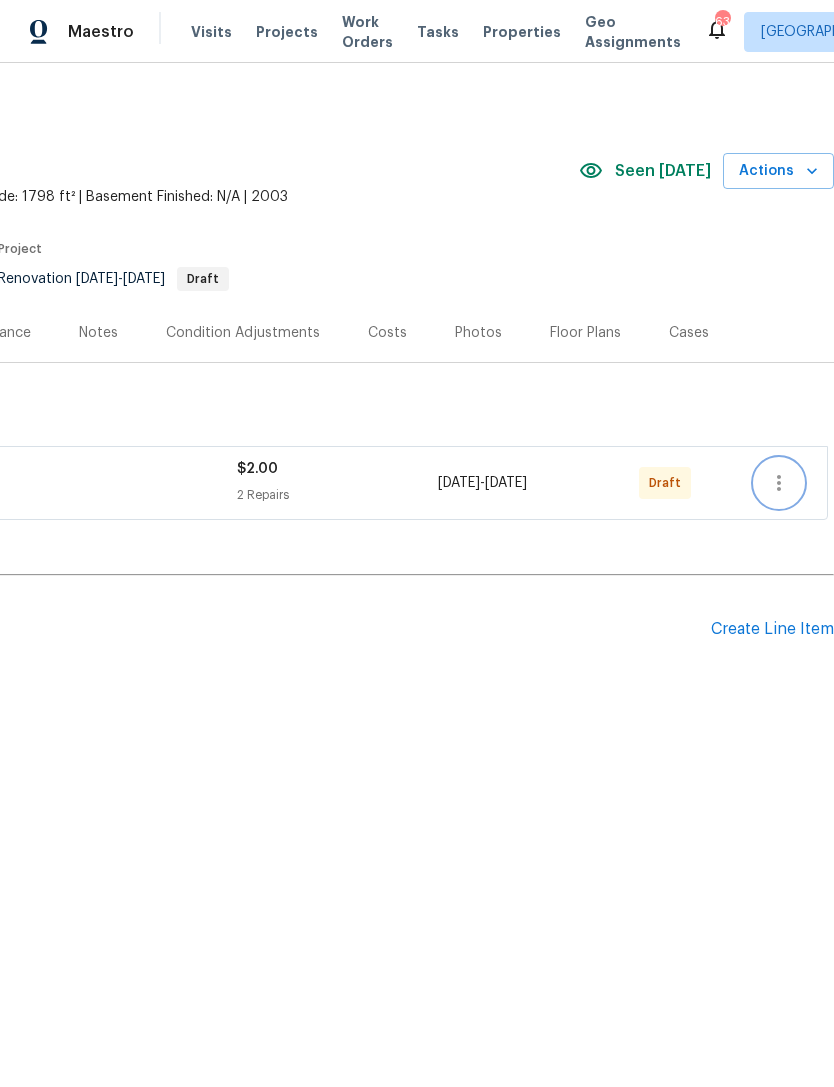 click 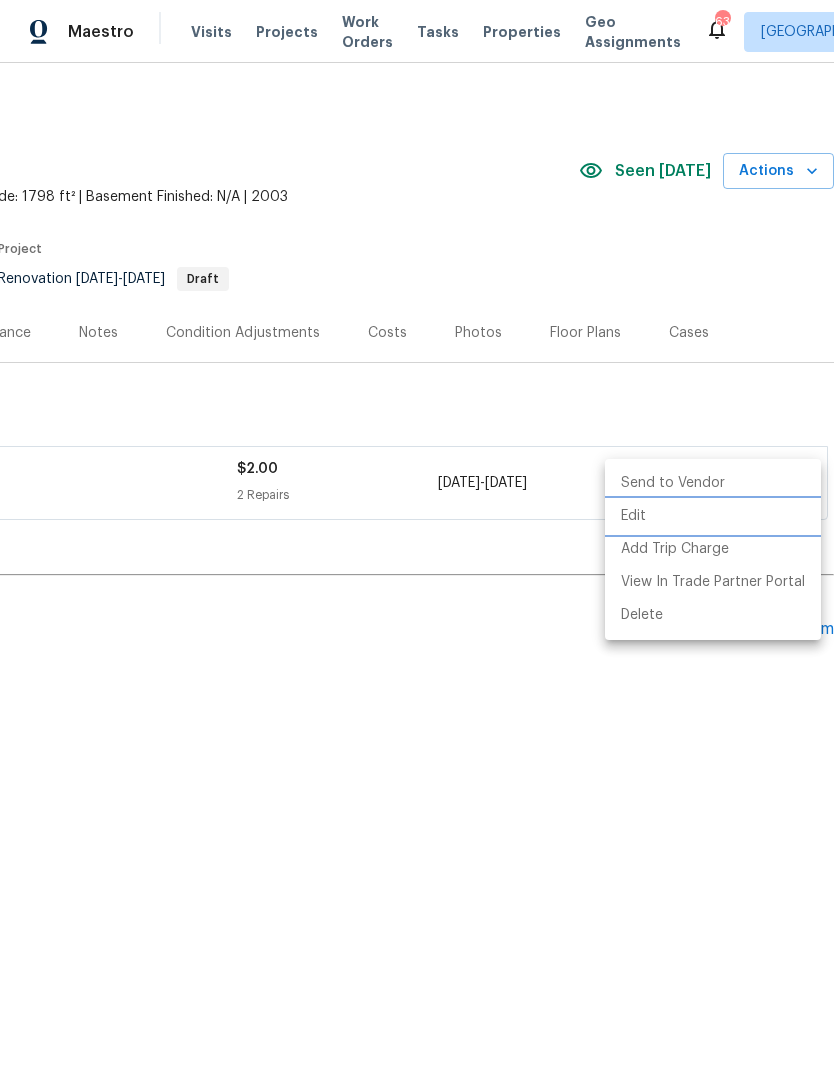 click on "Edit" at bounding box center [713, 516] 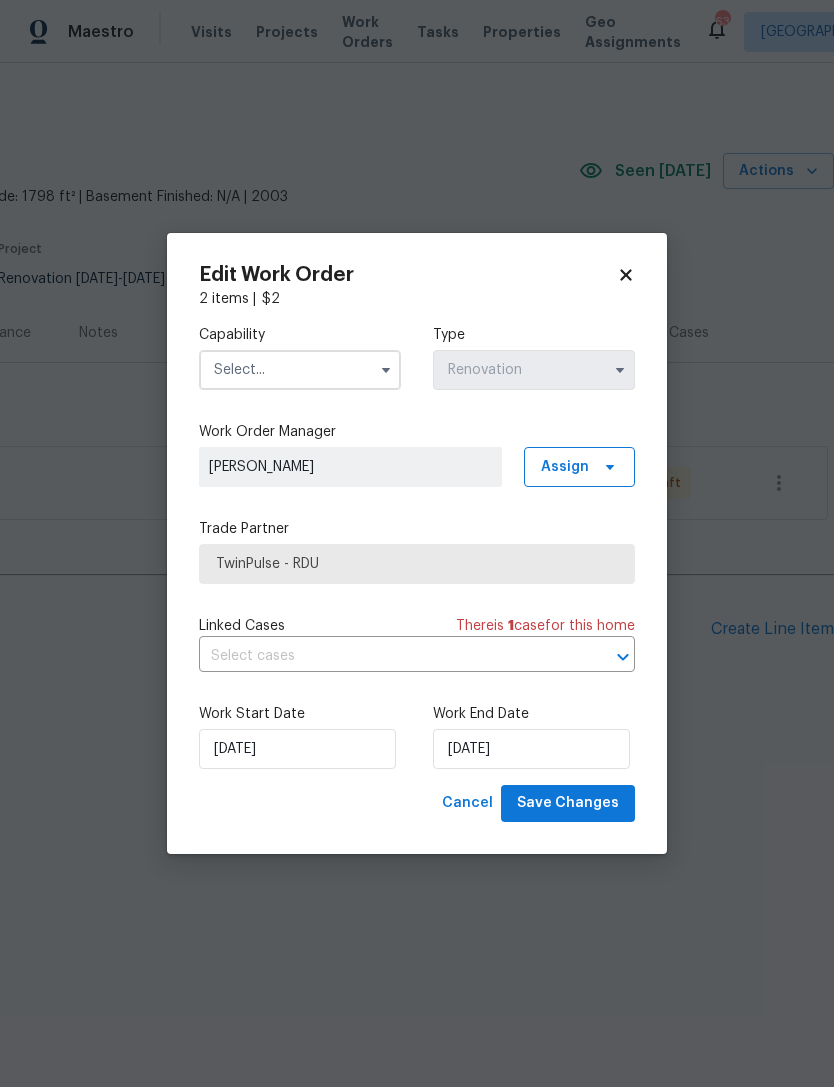 click at bounding box center [300, 370] 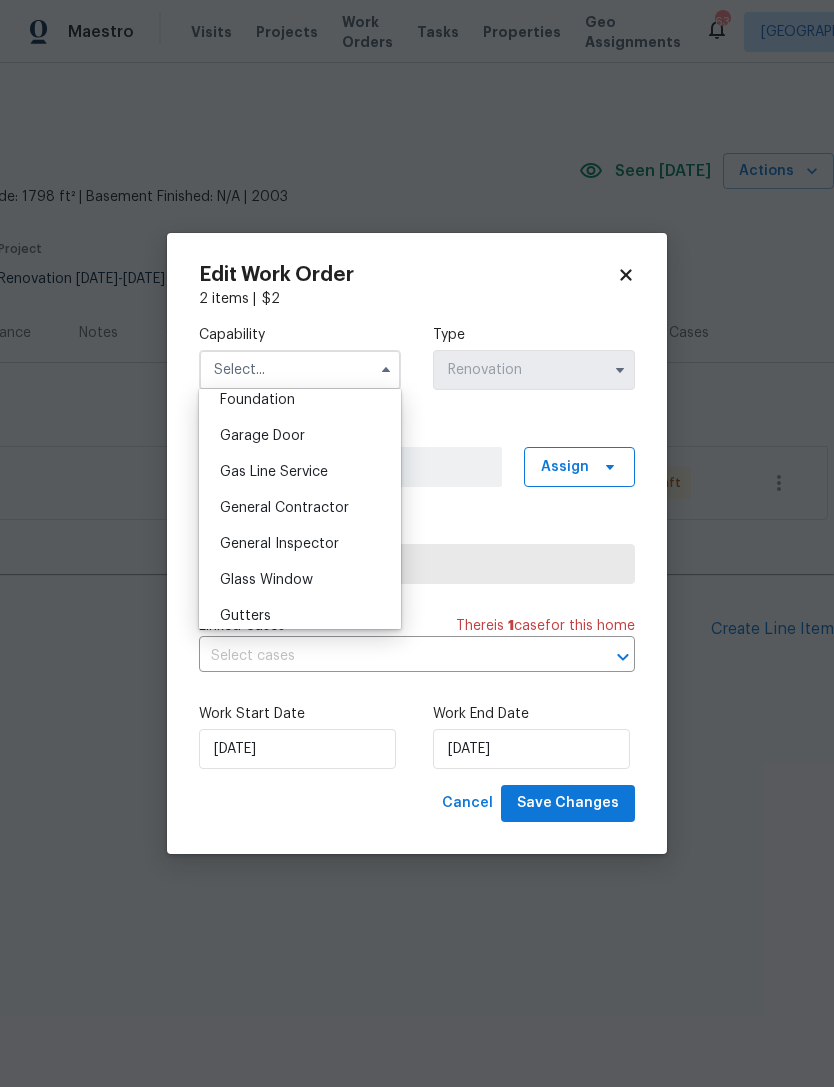 scroll, scrollTop: 887, scrollLeft: 0, axis: vertical 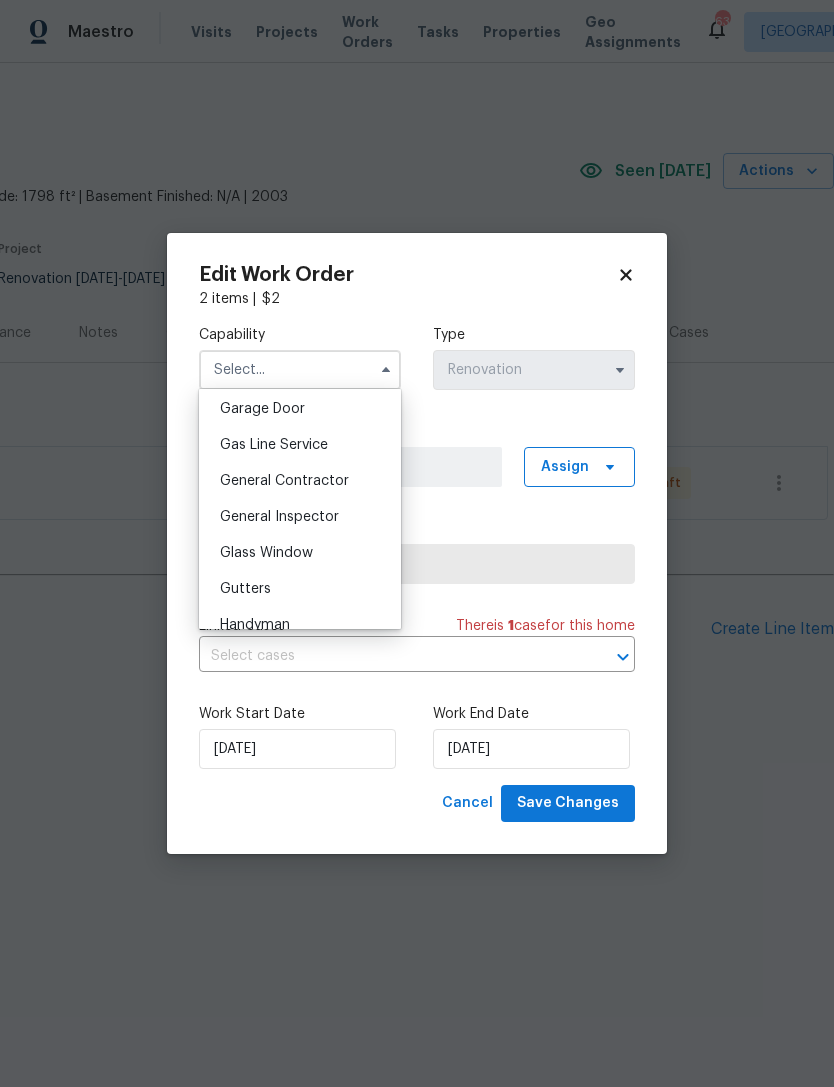 click on "General Contractor" at bounding box center (284, 481) 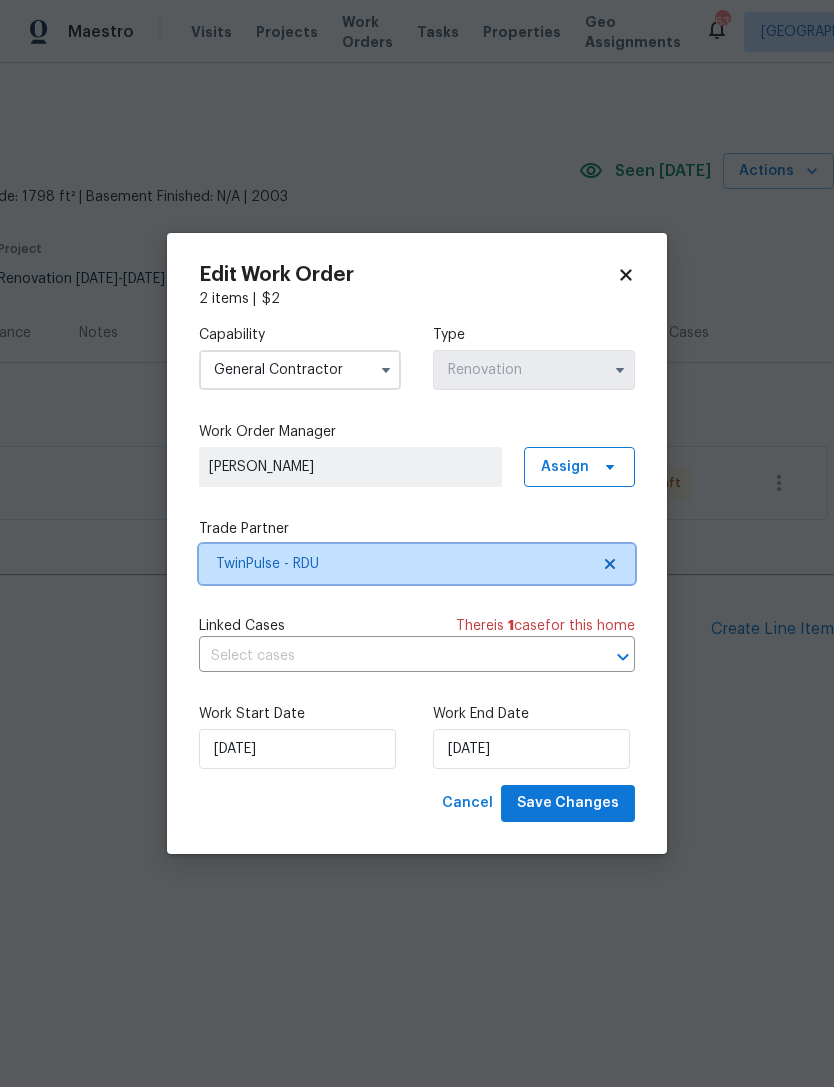 click on "TwinPulse - RDU" at bounding box center [402, 564] 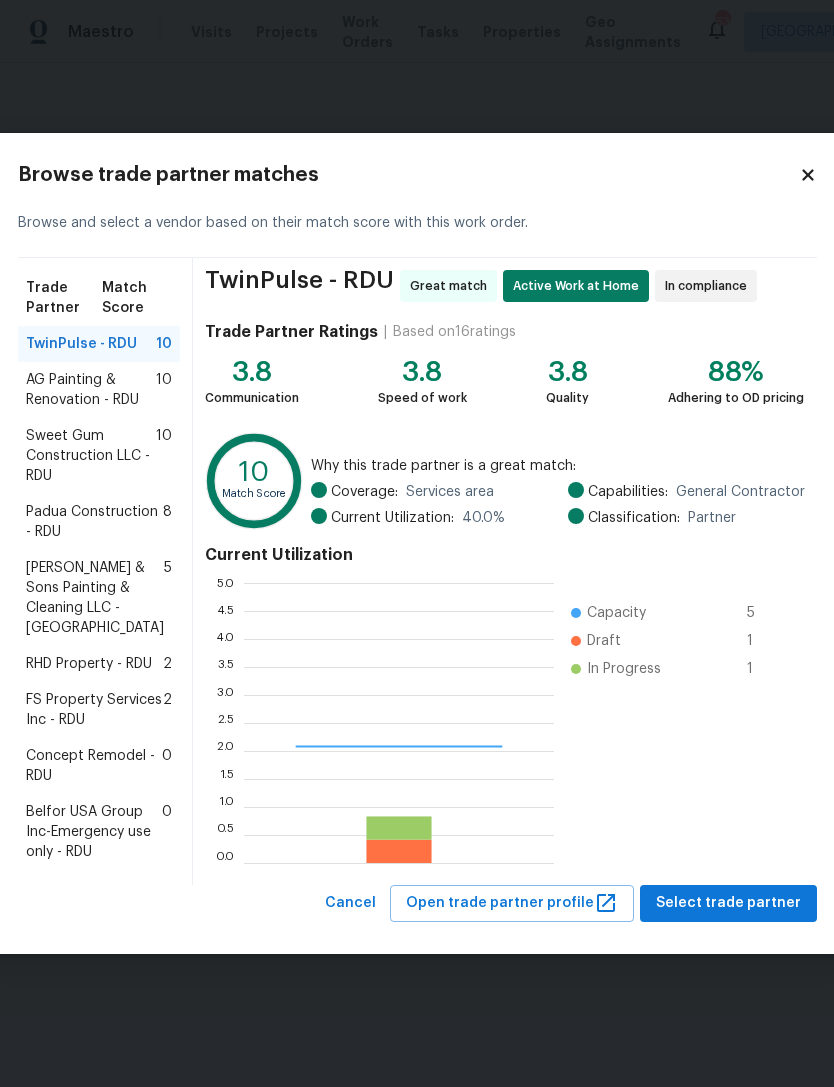 scroll, scrollTop: 2, scrollLeft: 2, axis: both 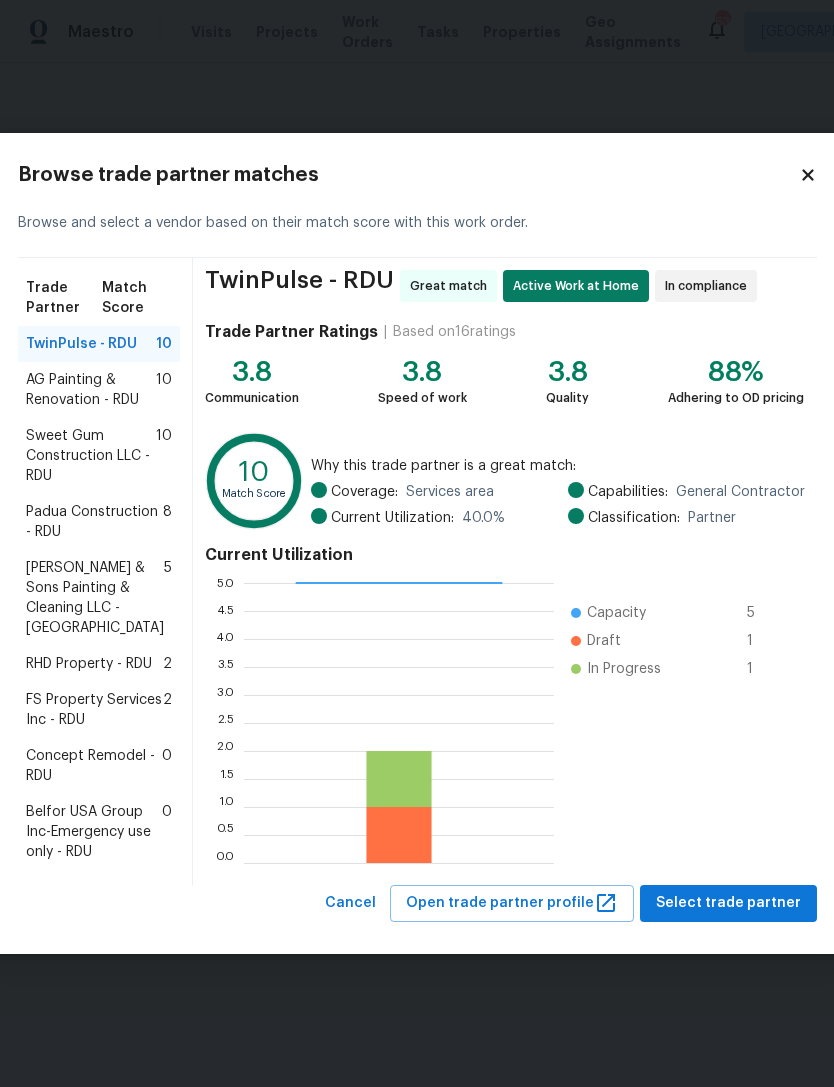click on "Padua Construction - RDU" at bounding box center (94, 522) 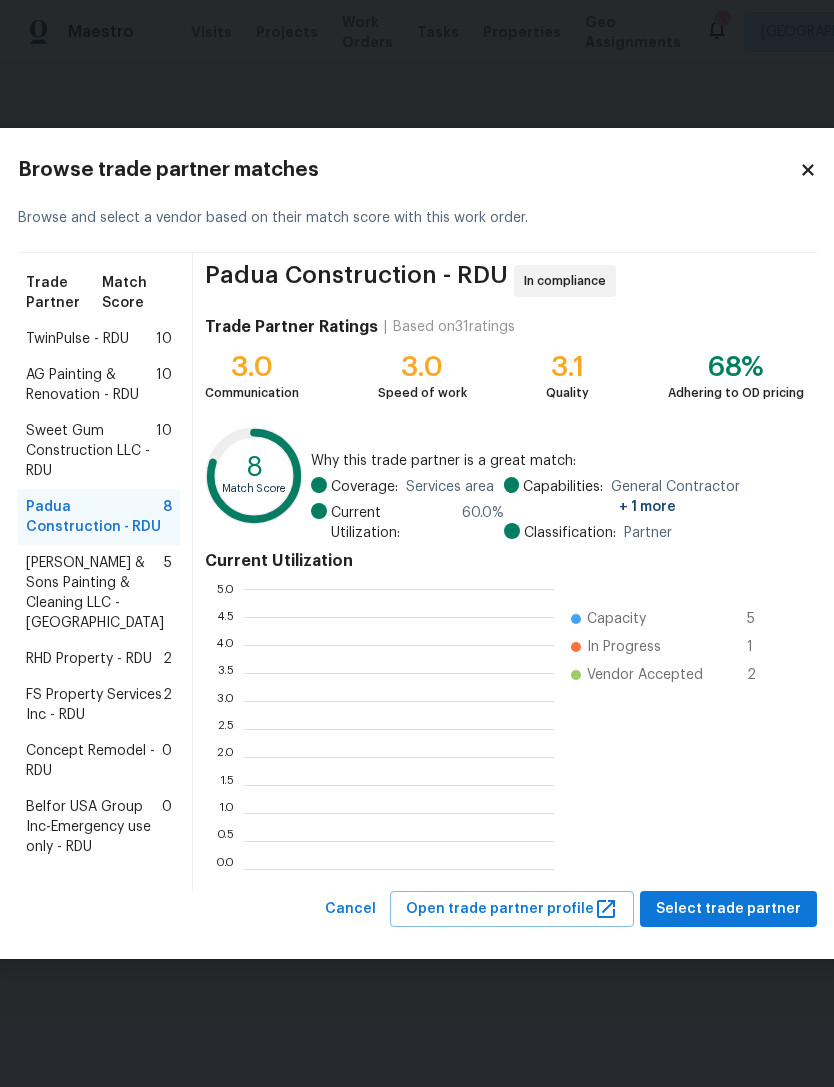 scroll, scrollTop: 2, scrollLeft: 2, axis: both 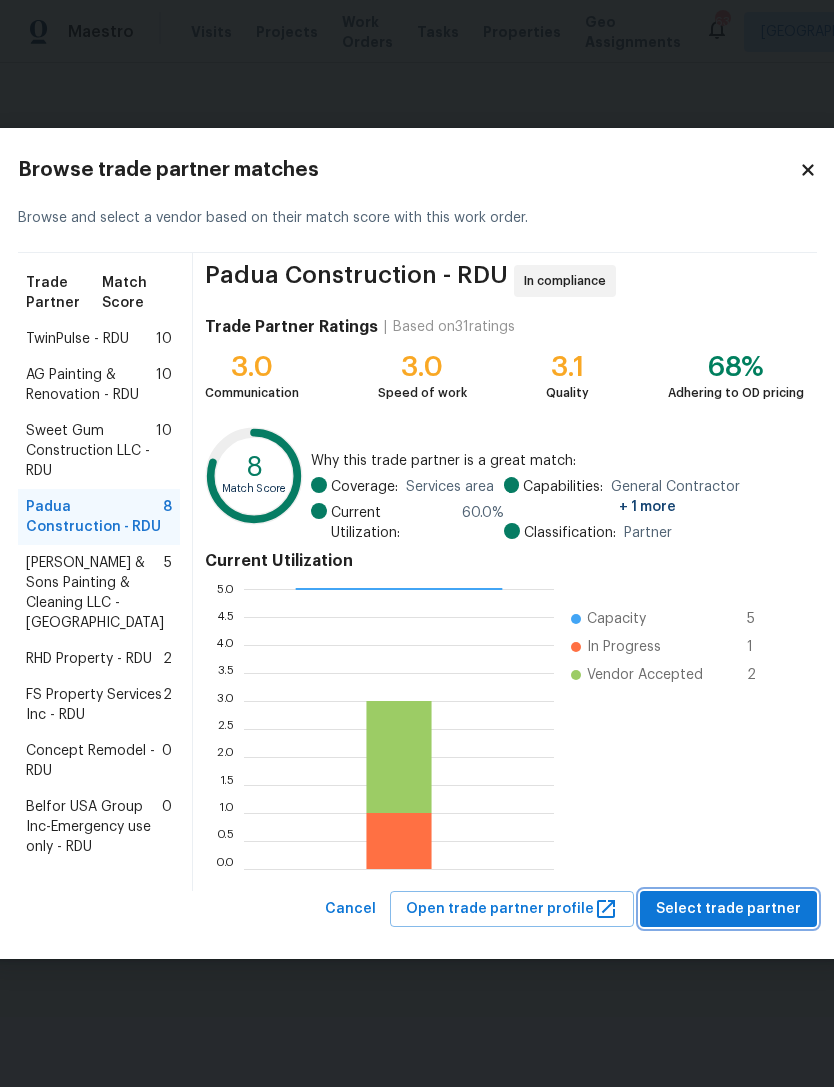 click on "Select trade partner" at bounding box center [728, 909] 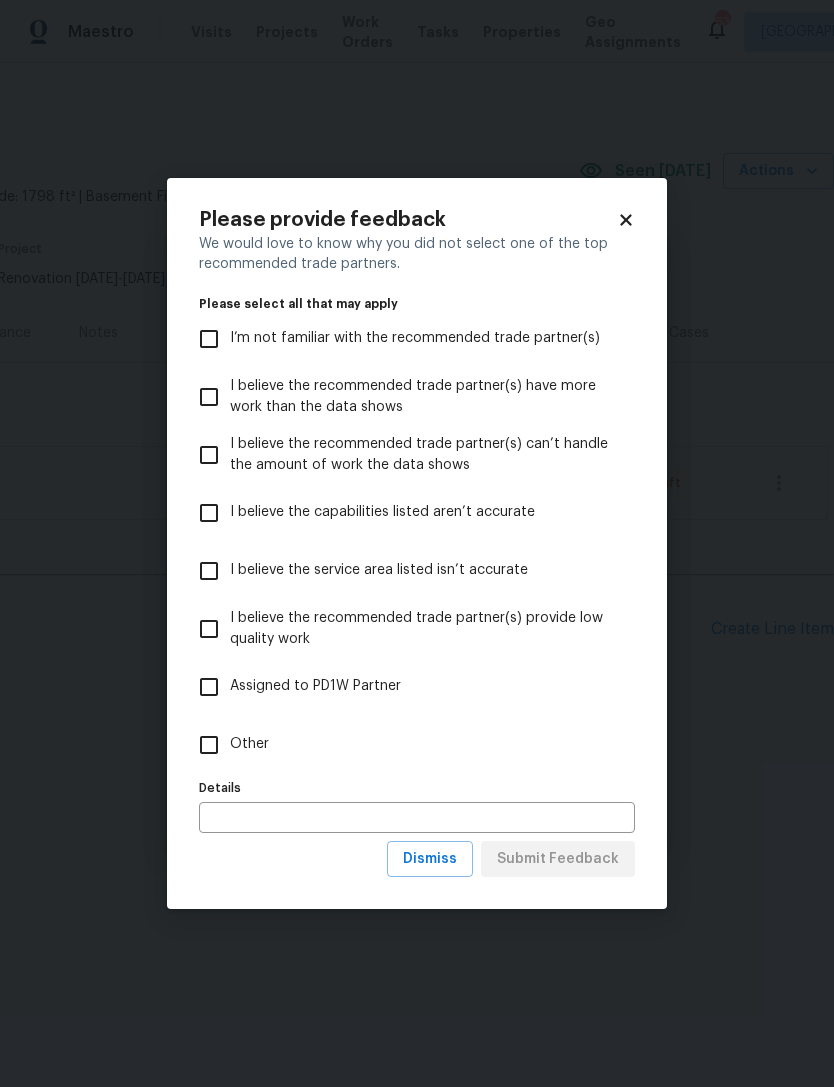 click on "Other" at bounding box center [209, 745] 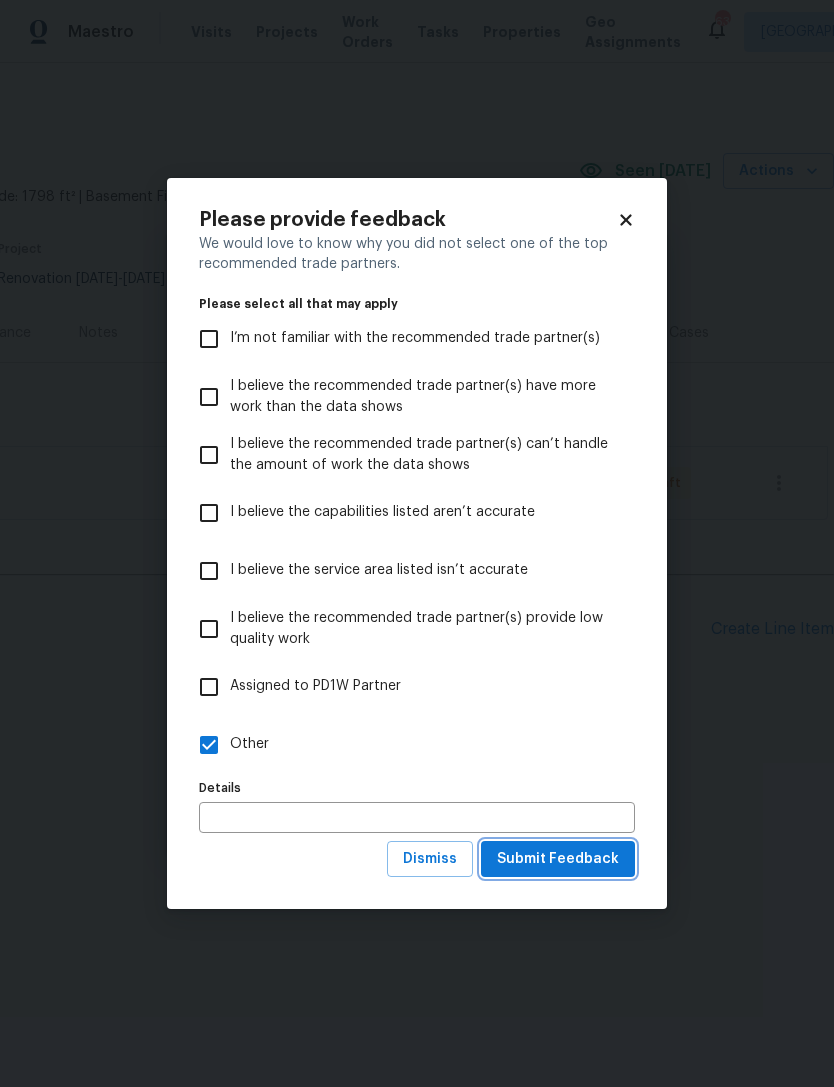 click on "Submit Feedback" at bounding box center [558, 859] 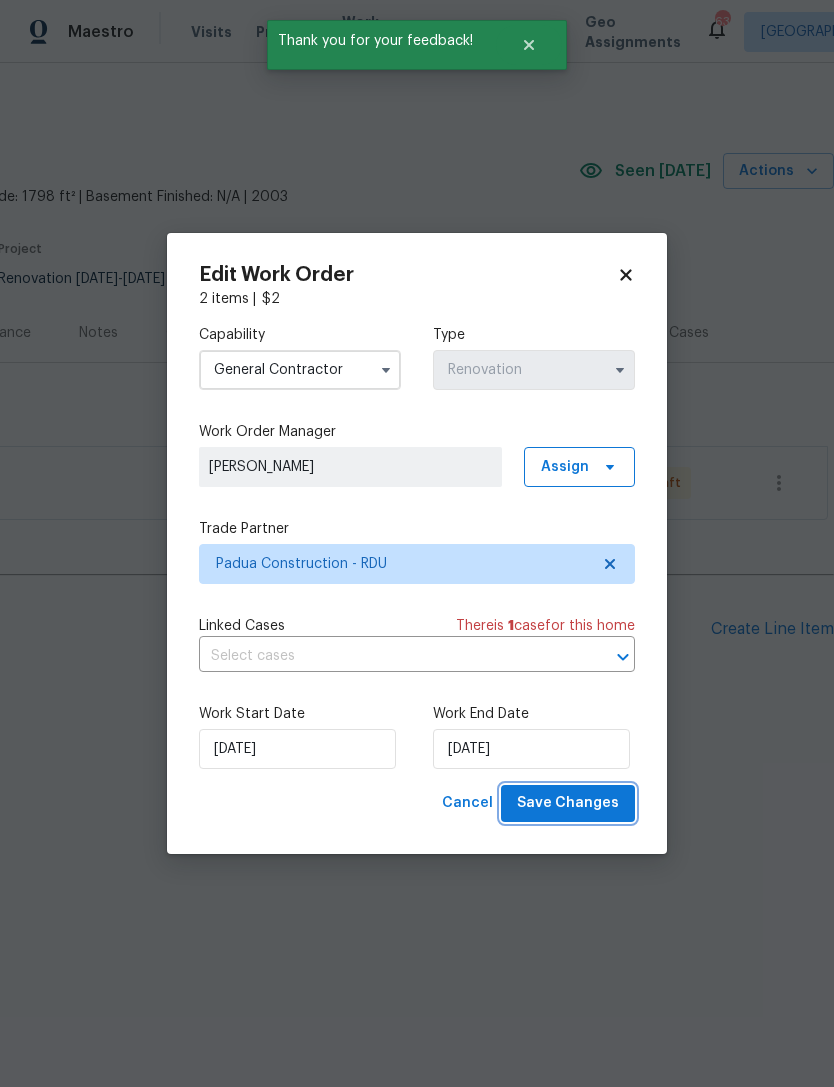 click on "Save Changes" at bounding box center (568, 803) 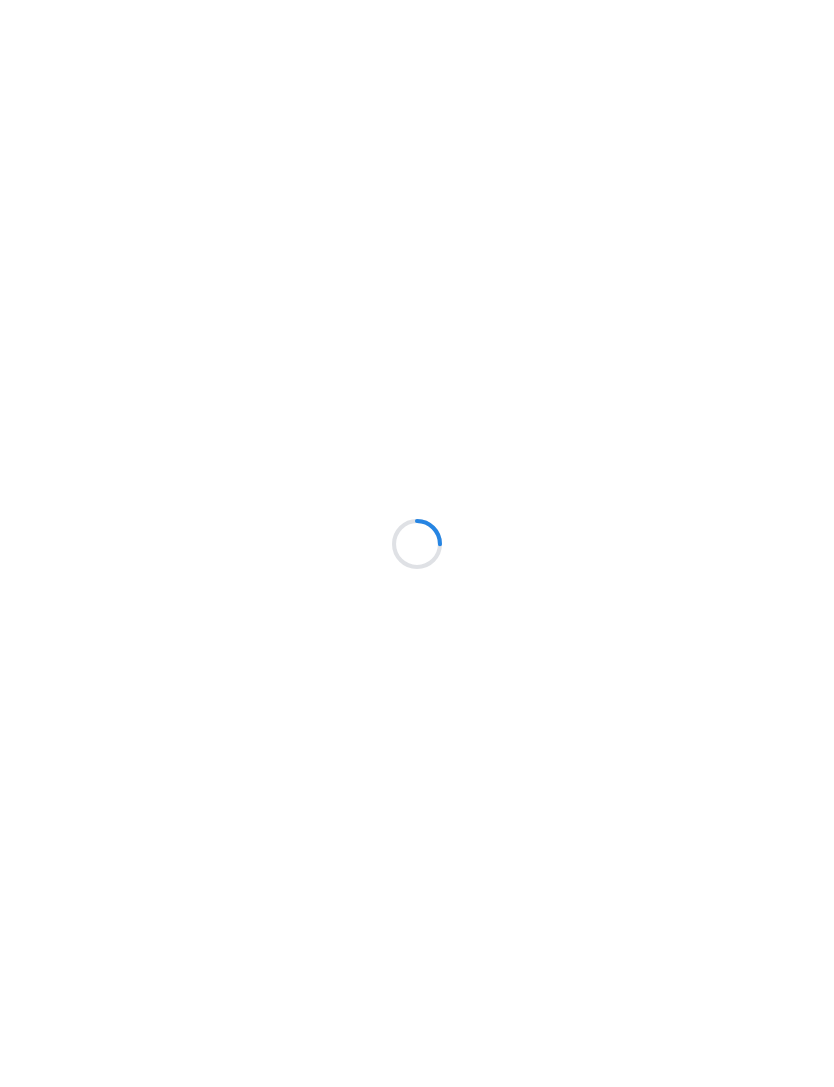 scroll, scrollTop: 0, scrollLeft: 0, axis: both 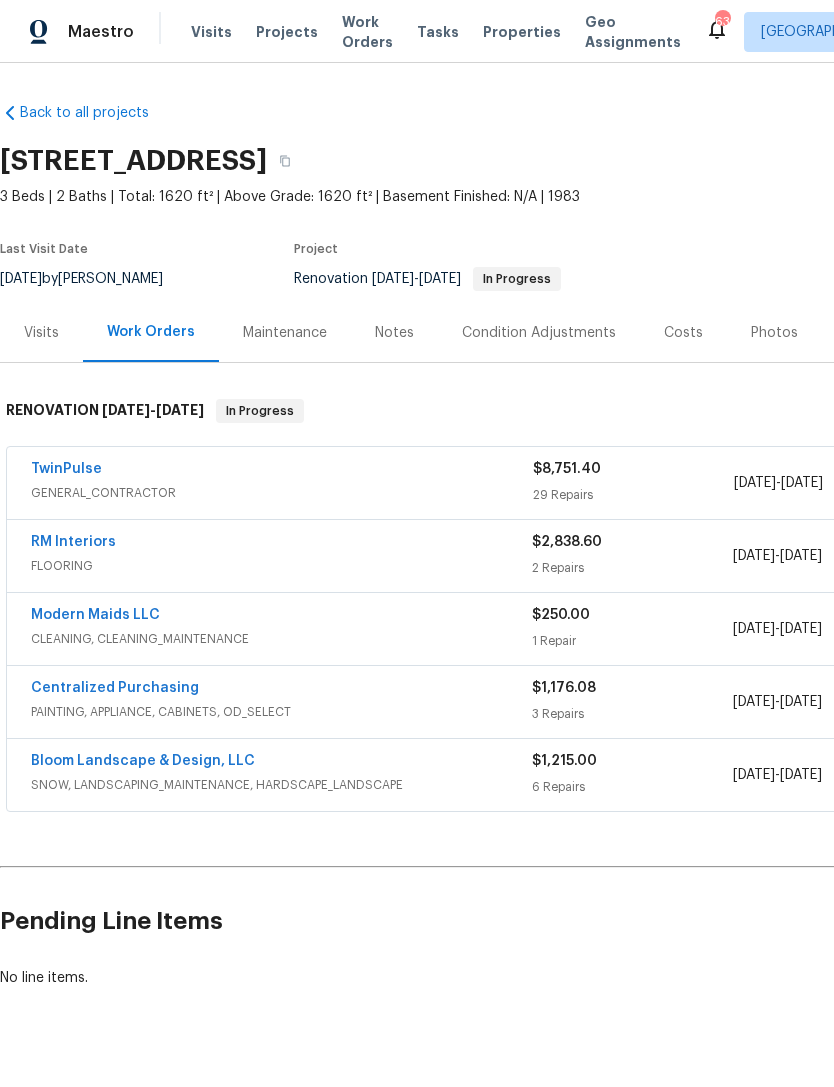 click on "Bloom Landscape & Design, LLC" at bounding box center (143, 761) 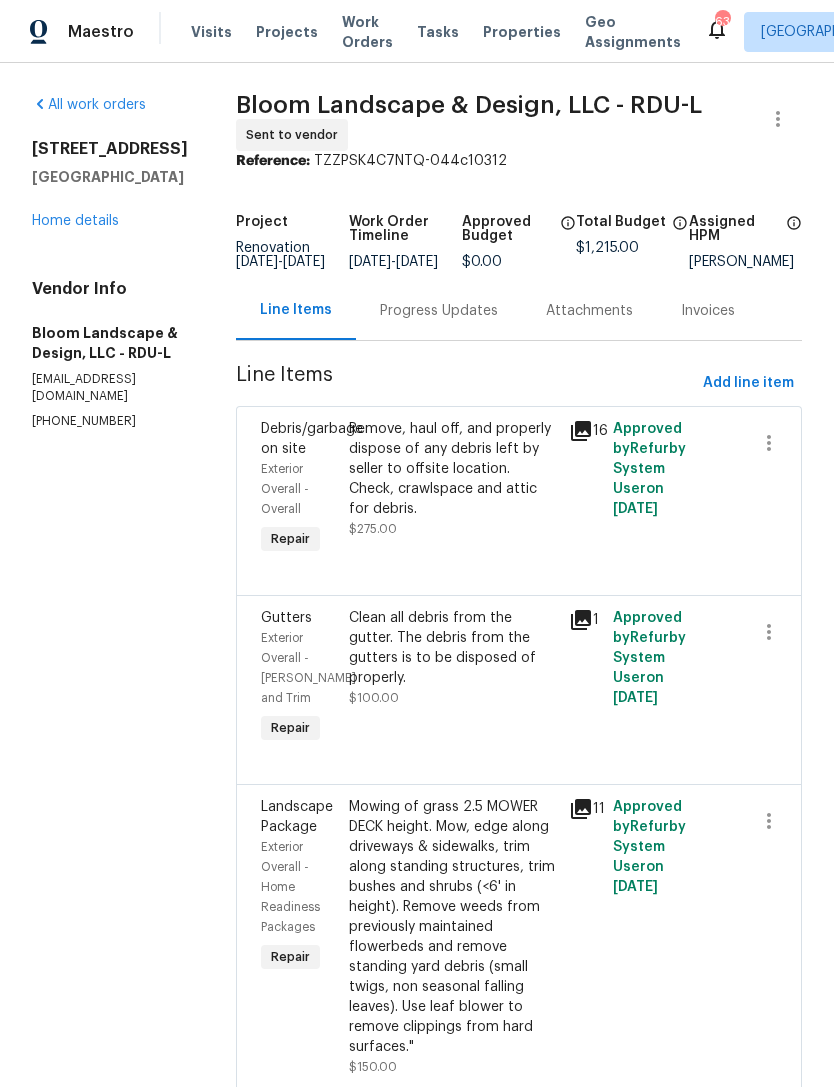 click on "Progress Updates" at bounding box center (439, 310) 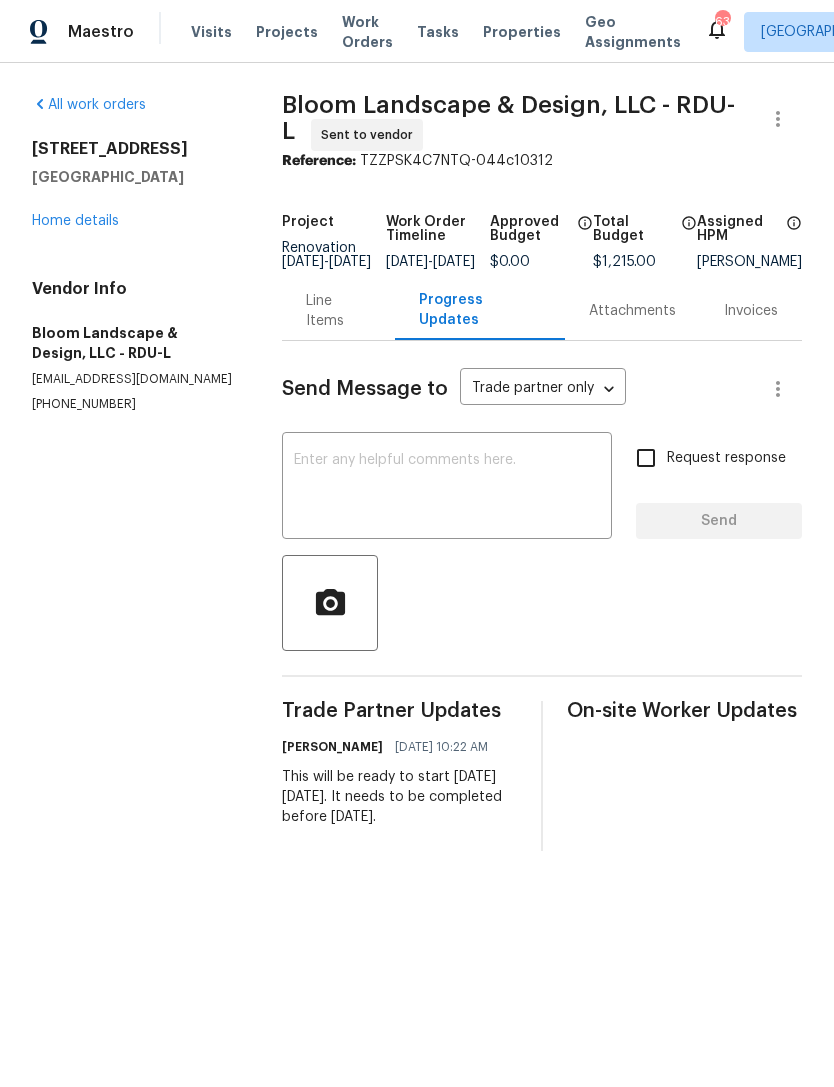 click at bounding box center [447, 488] 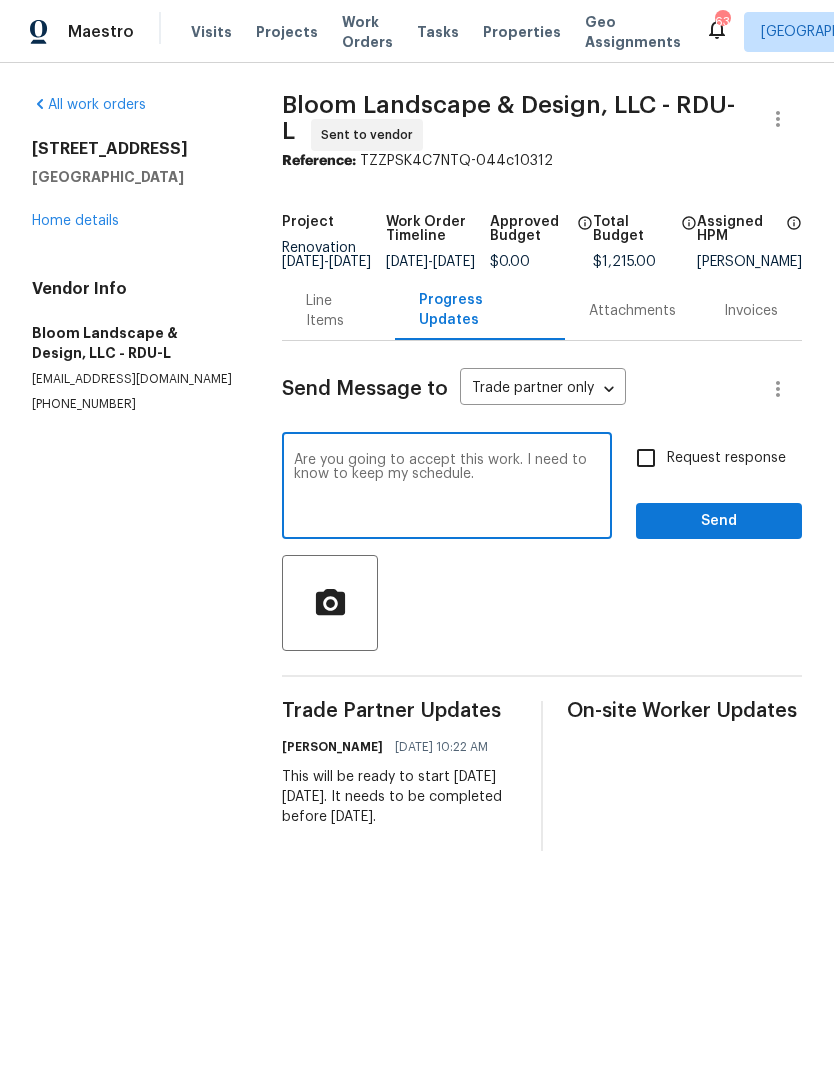 click on "Are you going to accept this work. I need to know to keep my schedule." at bounding box center (447, 488) 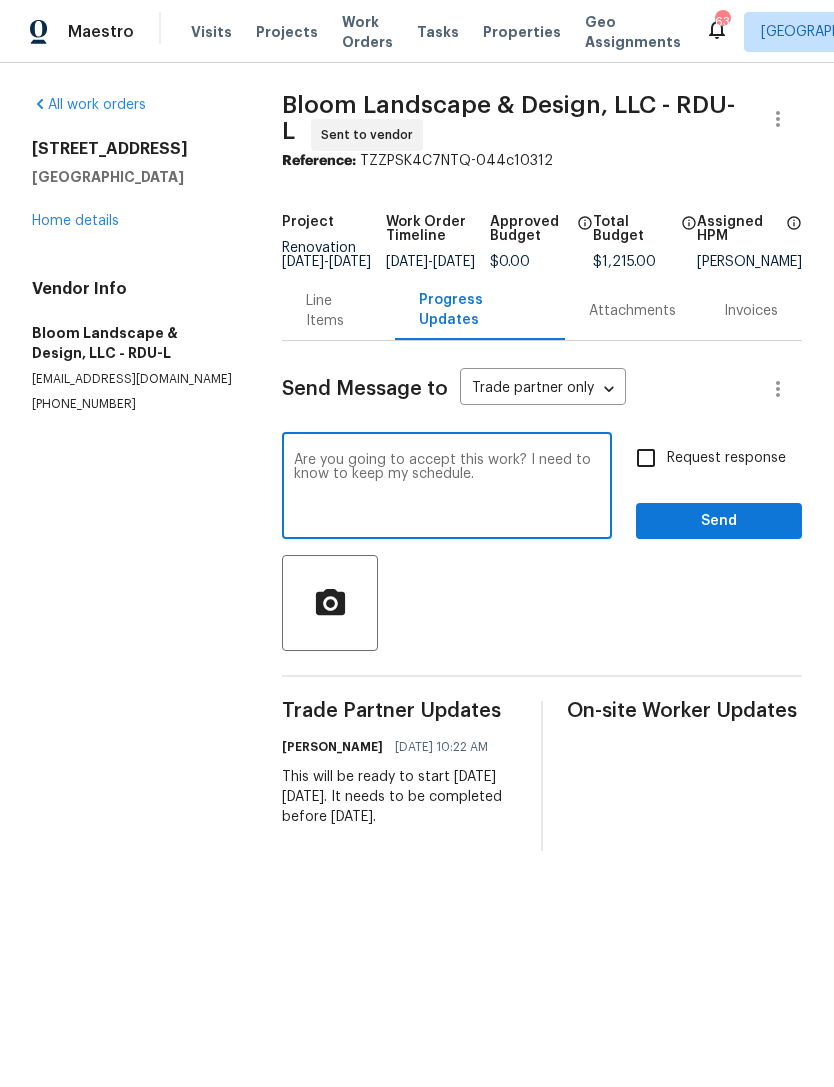 type on "Are you going to accept this work? I need to know to keep my schedule." 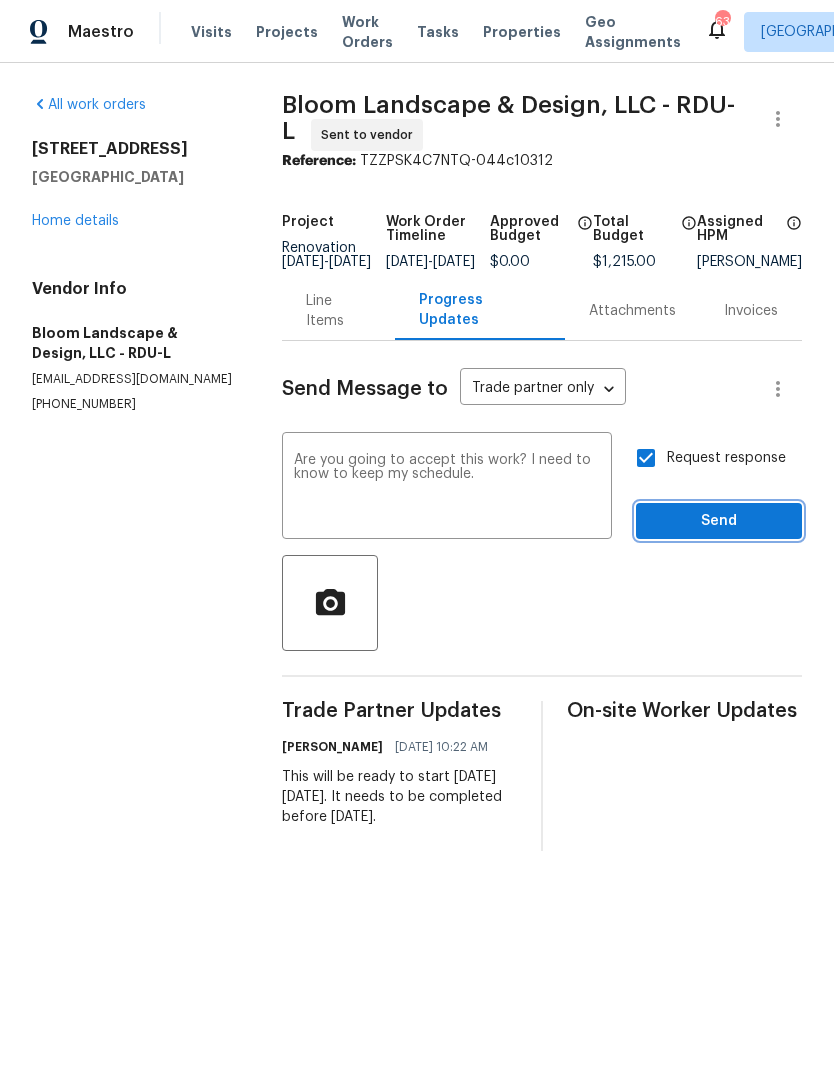 click on "Send" at bounding box center (719, 521) 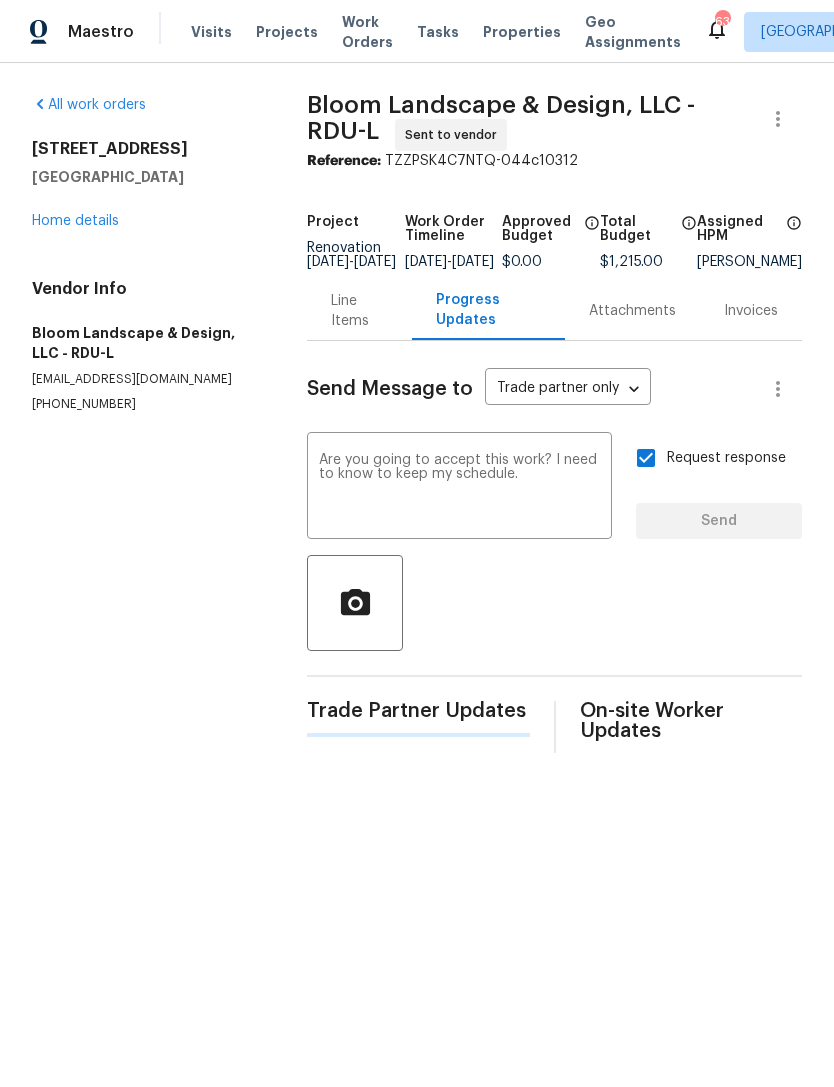 type 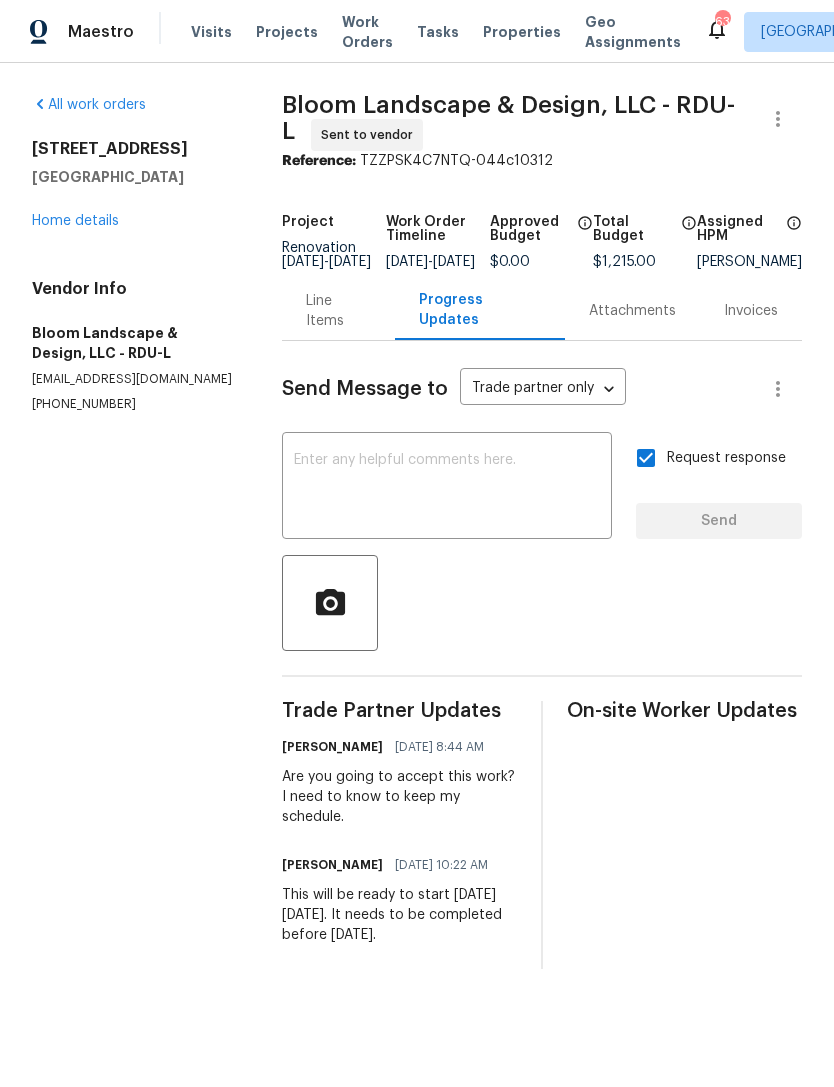 click on "Home details" at bounding box center (75, 221) 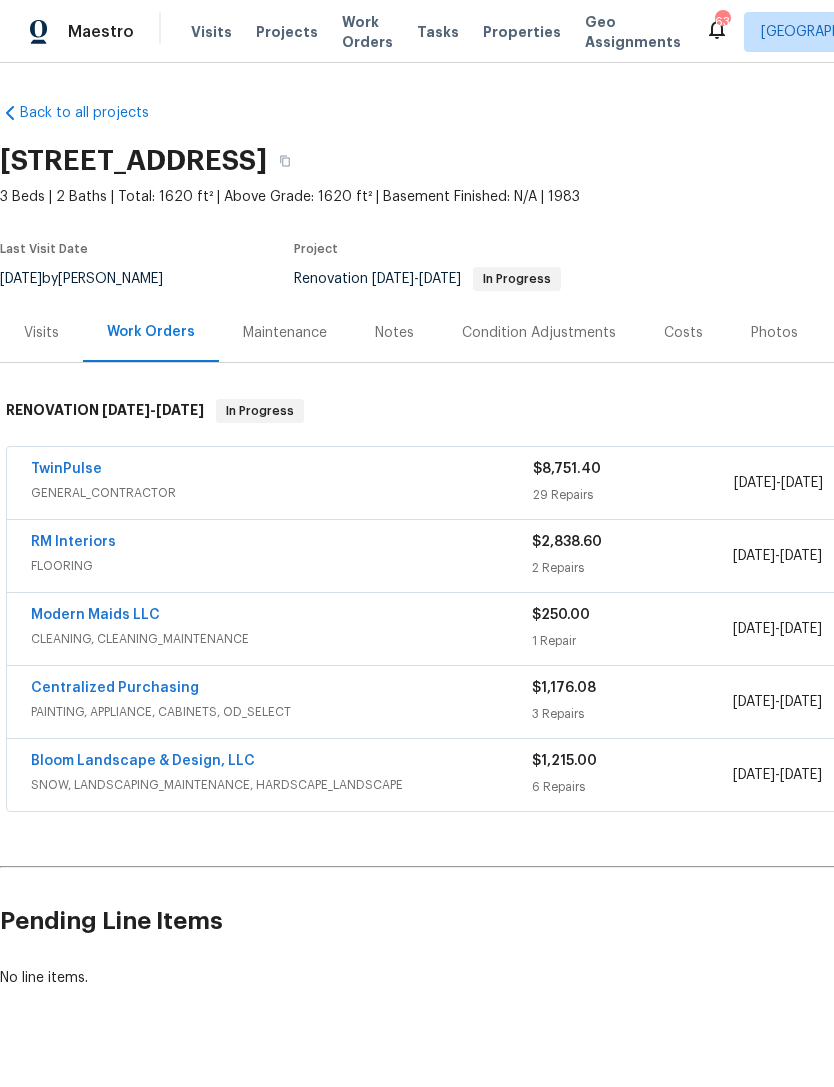 scroll, scrollTop: 0, scrollLeft: 0, axis: both 